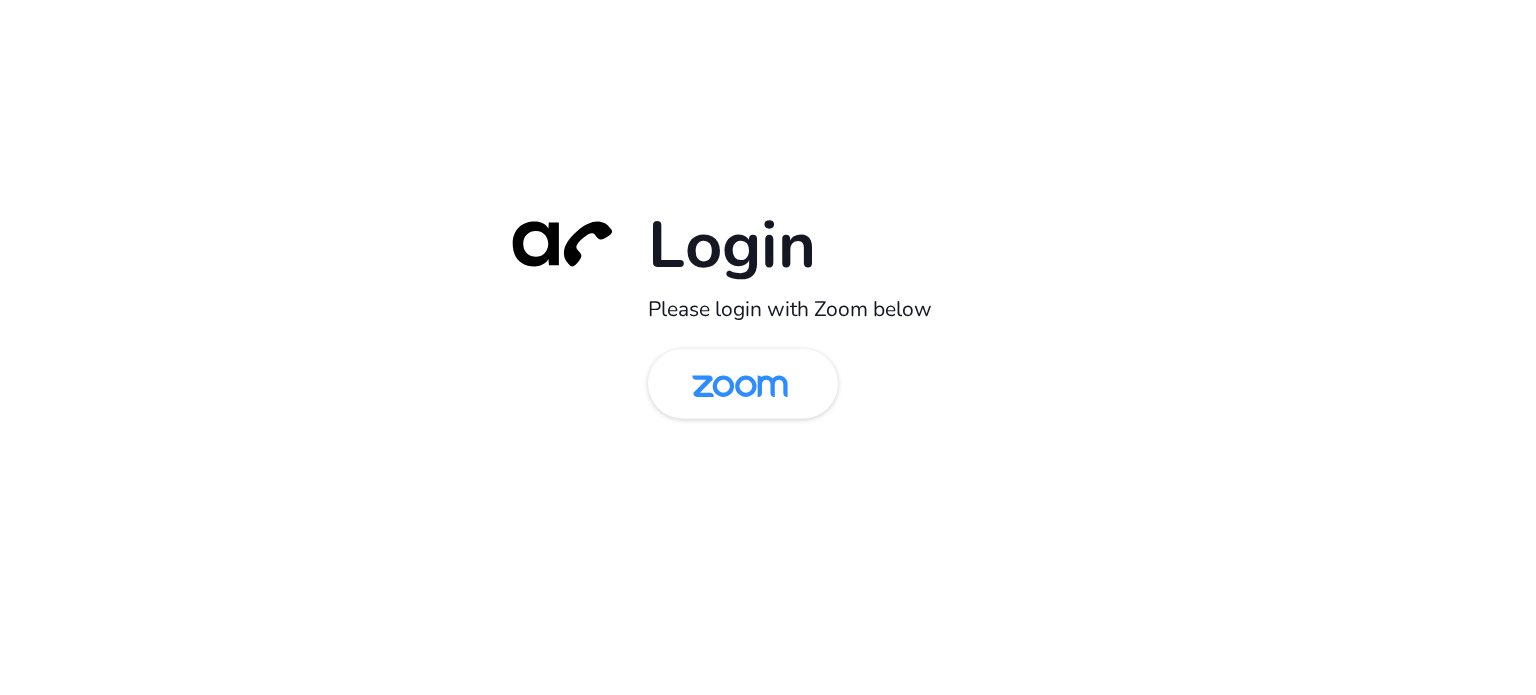 scroll, scrollTop: 0, scrollLeft: 0, axis: both 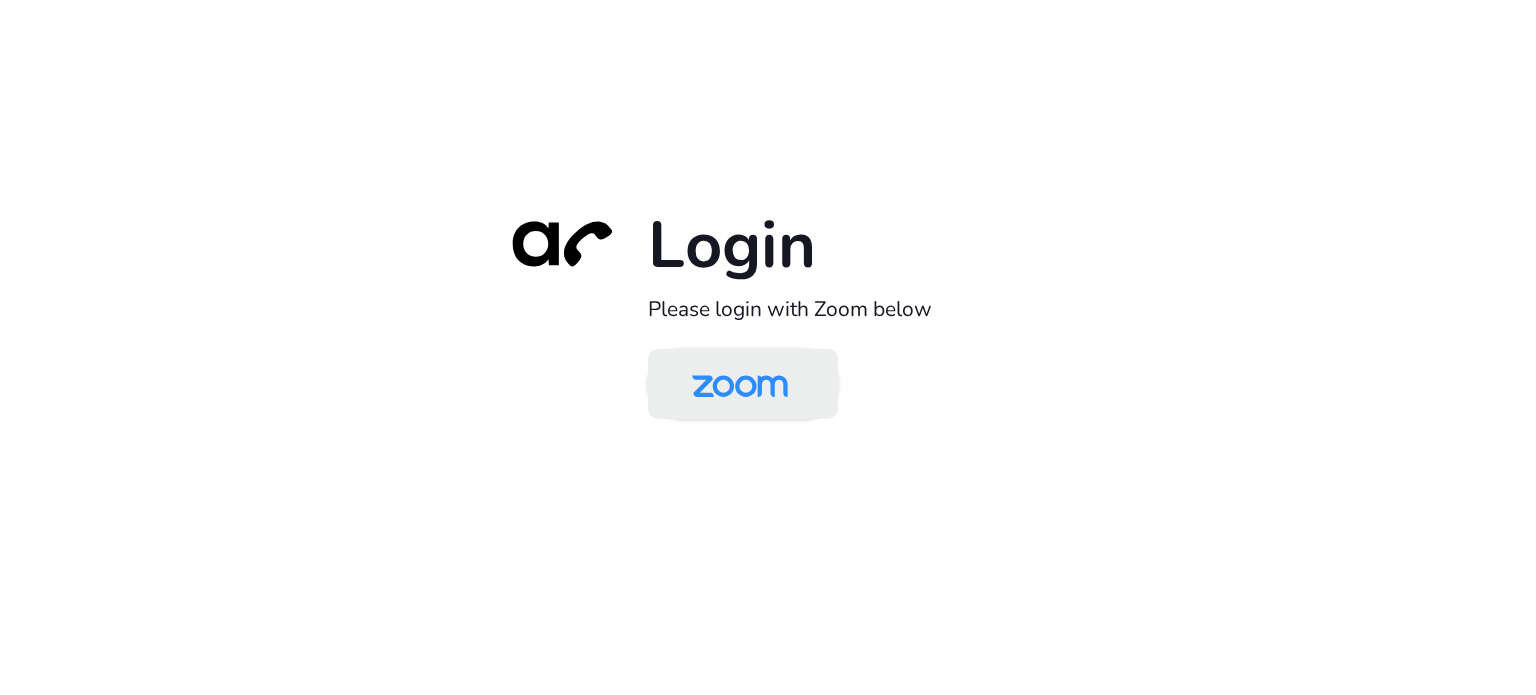 click at bounding box center (740, 385) 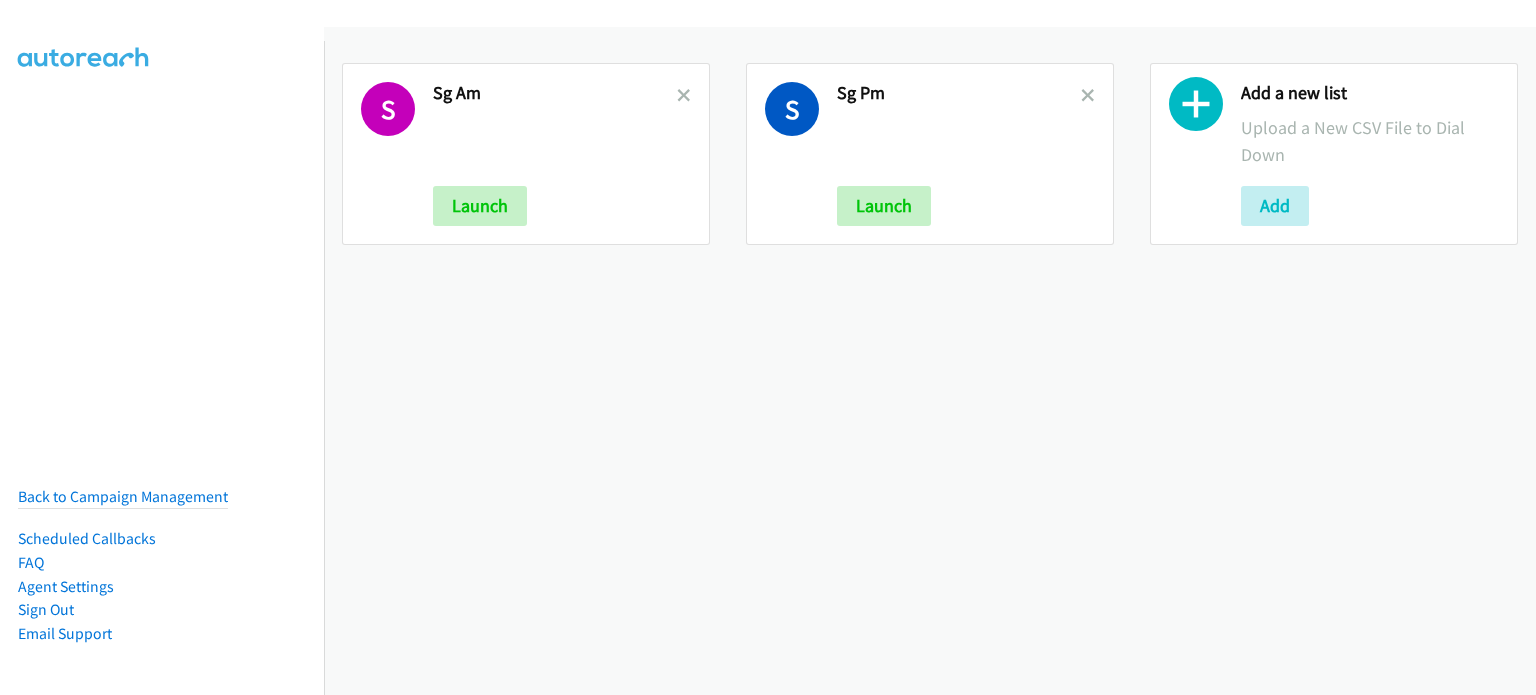 scroll, scrollTop: 0, scrollLeft: 0, axis: both 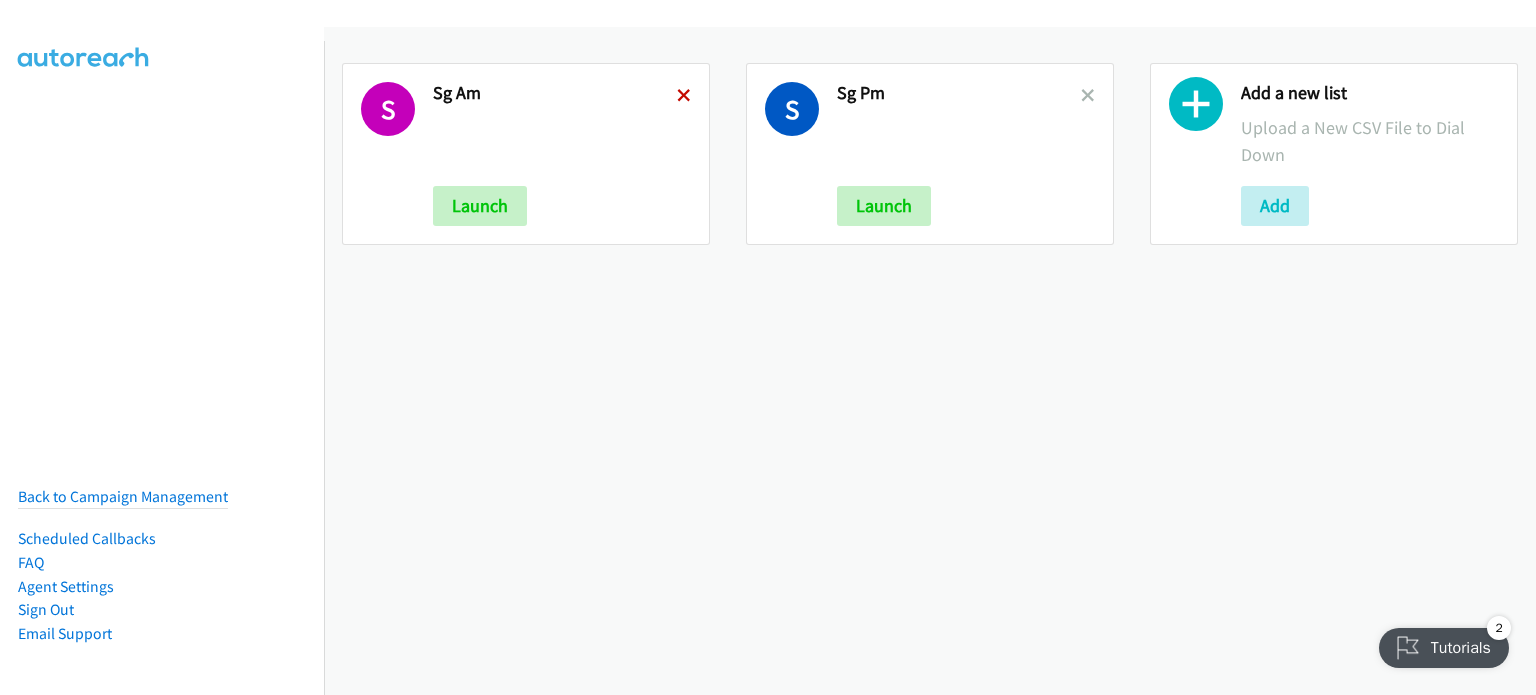 click at bounding box center (684, 97) 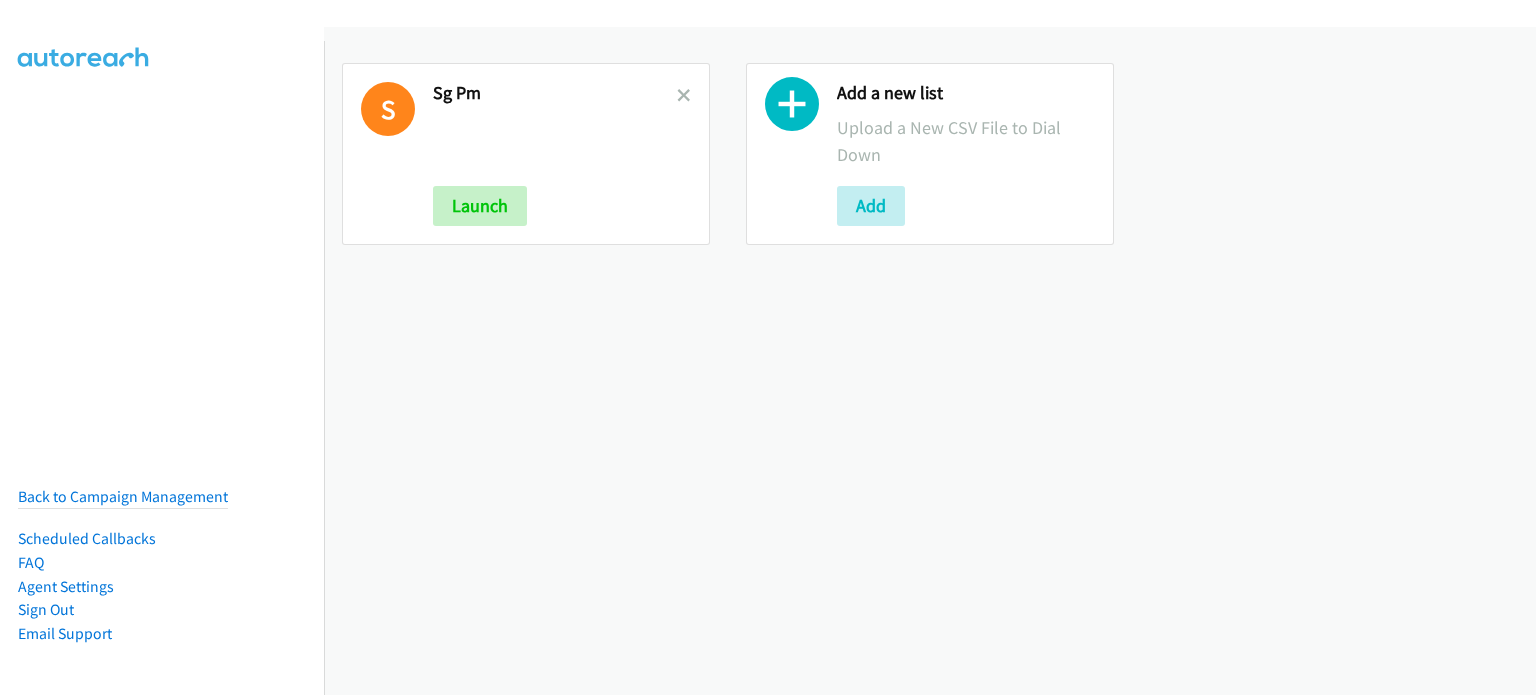 scroll, scrollTop: 0, scrollLeft: 0, axis: both 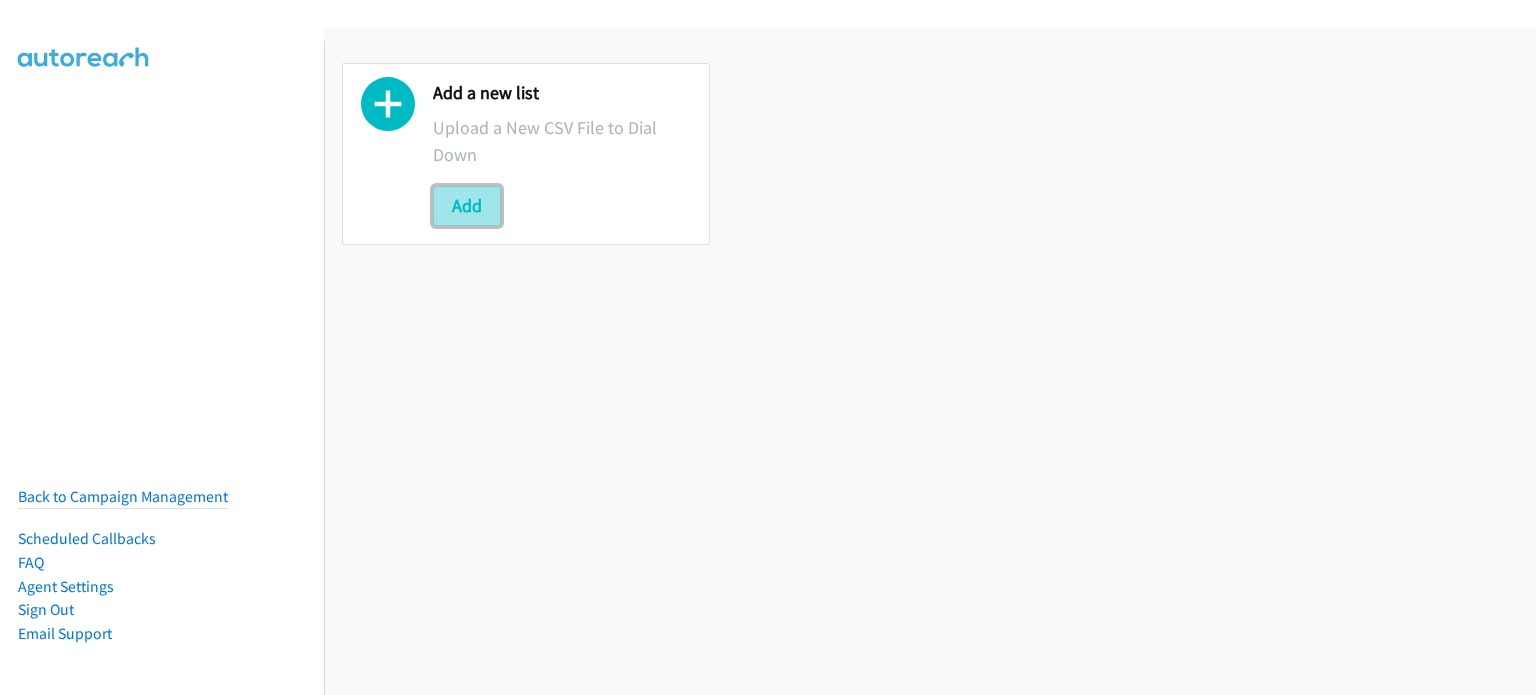 click on "Add" at bounding box center (467, 206) 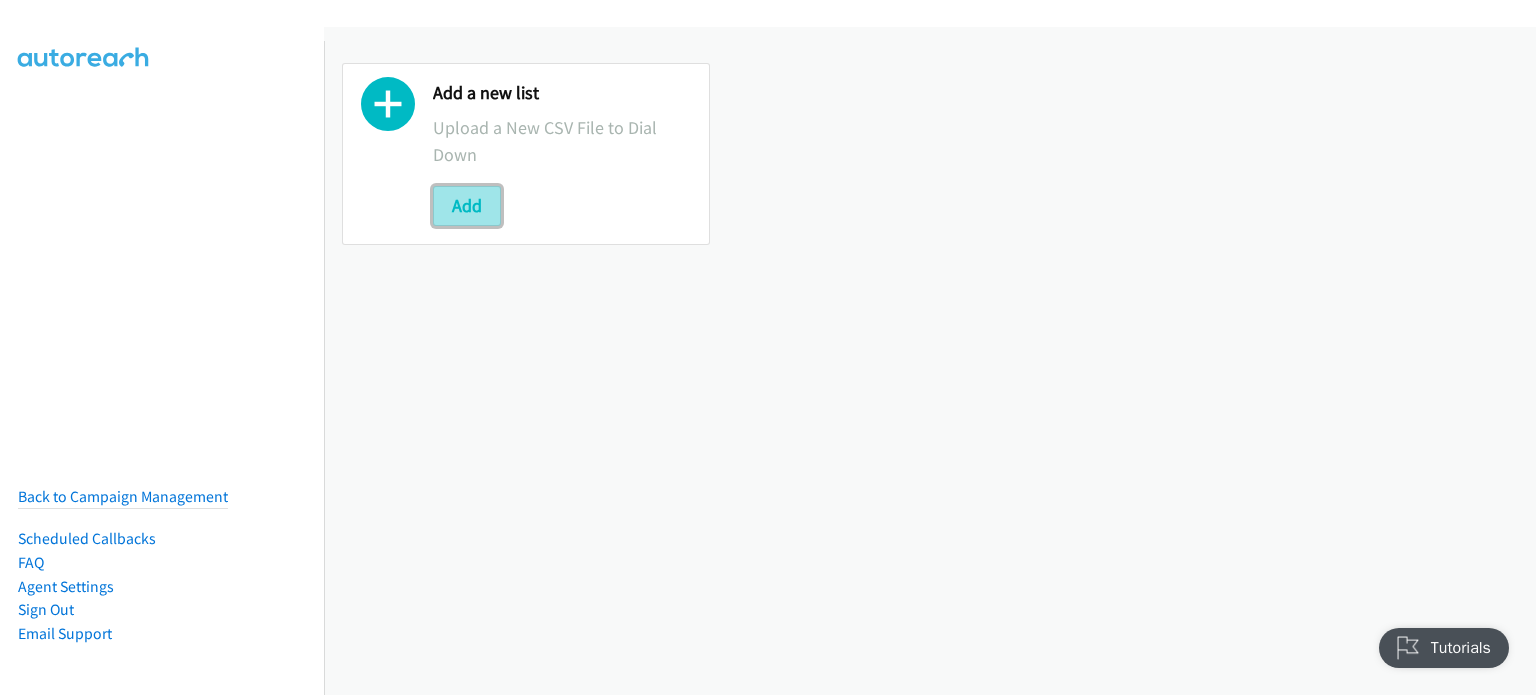 scroll, scrollTop: 0, scrollLeft: 0, axis: both 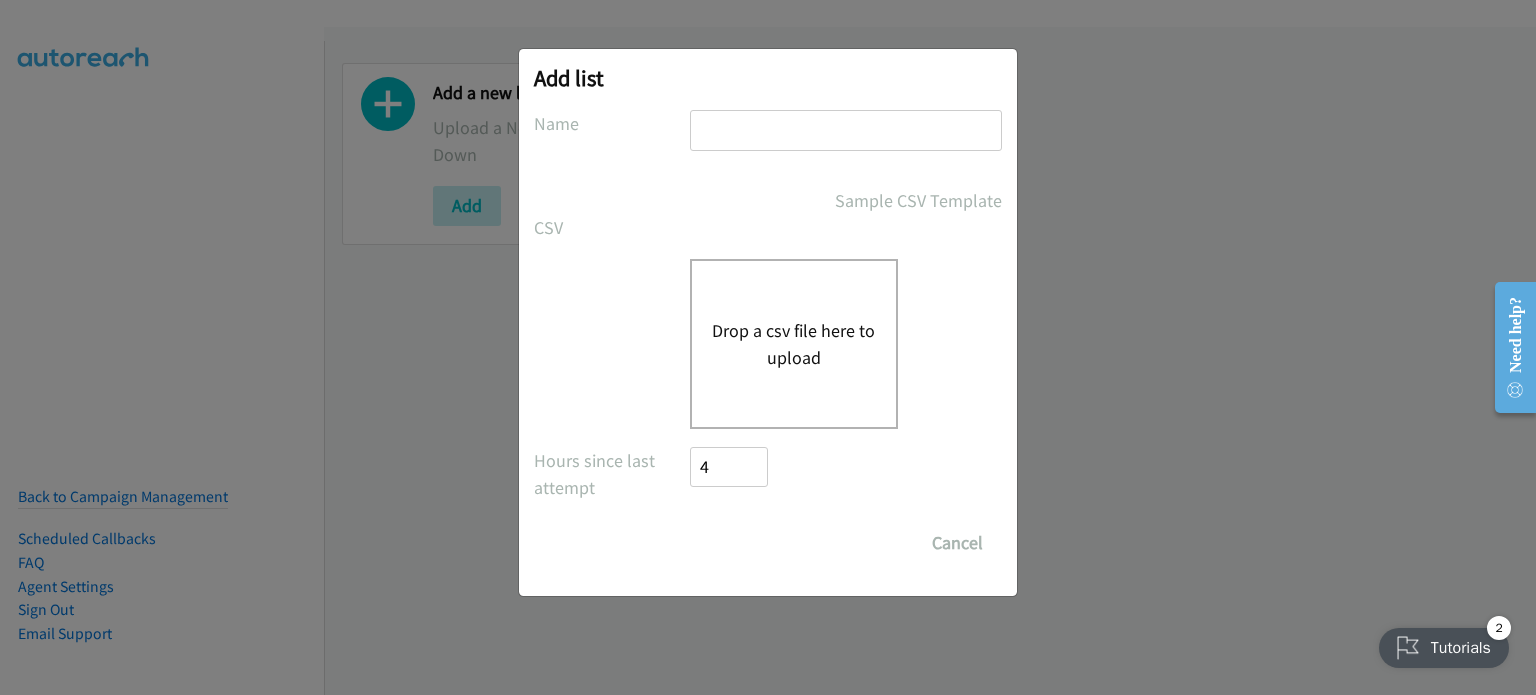 click on "Drop a csv file here to upload" at bounding box center [794, 344] 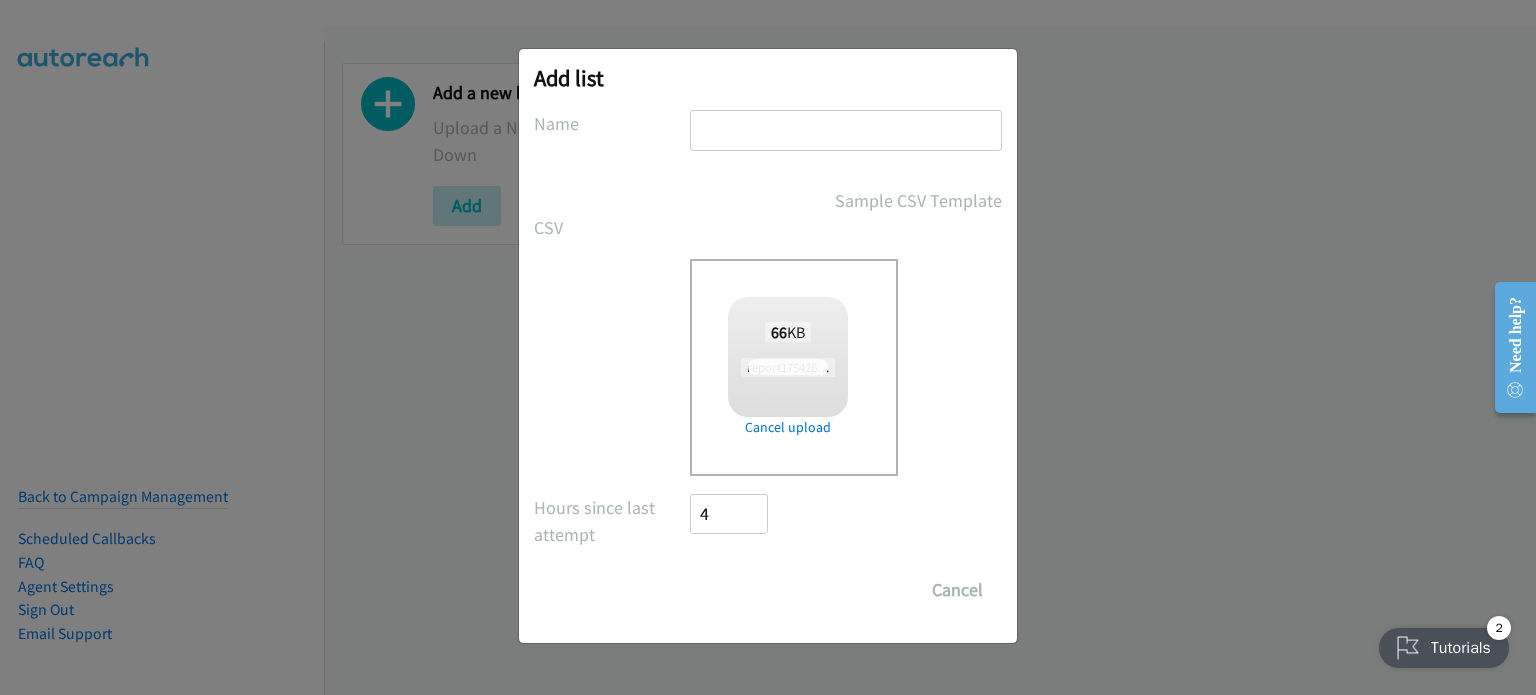 click at bounding box center [846, 130] 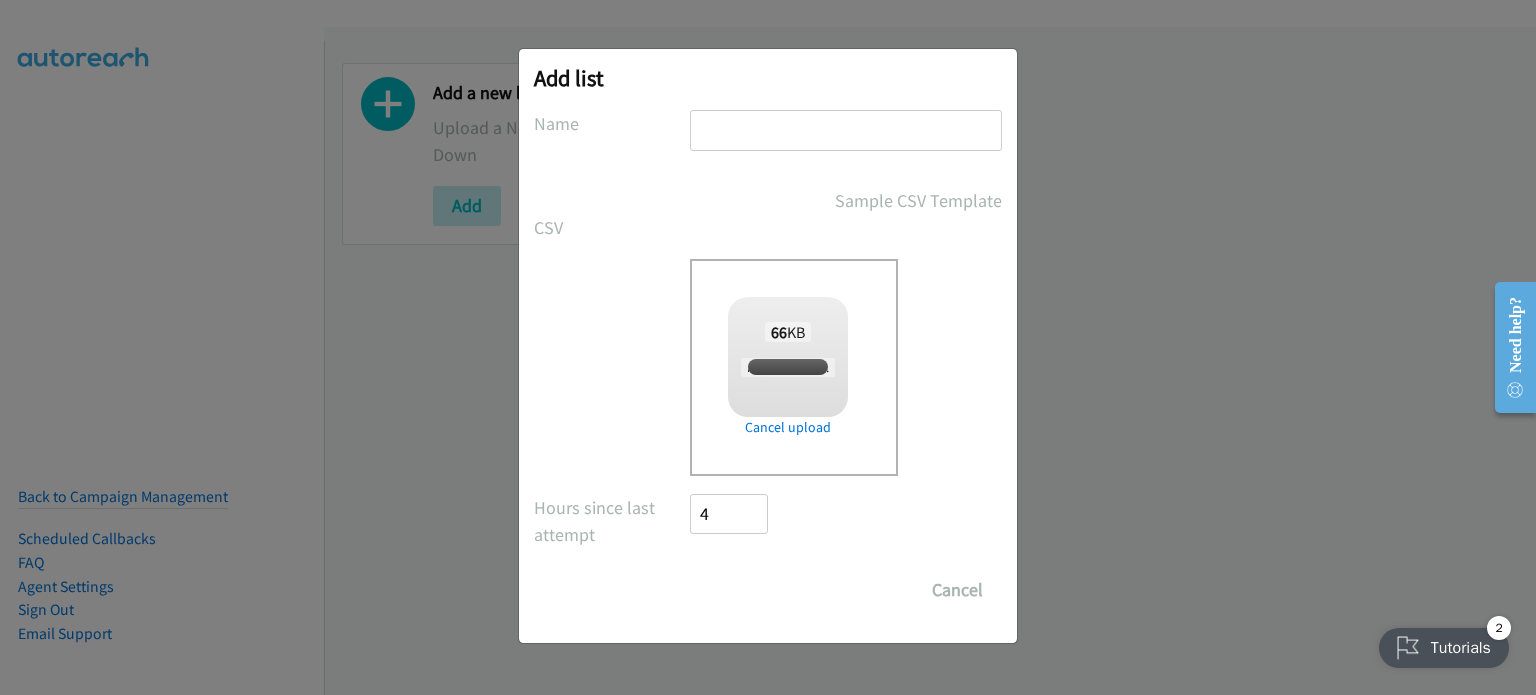 checkbox on "true" 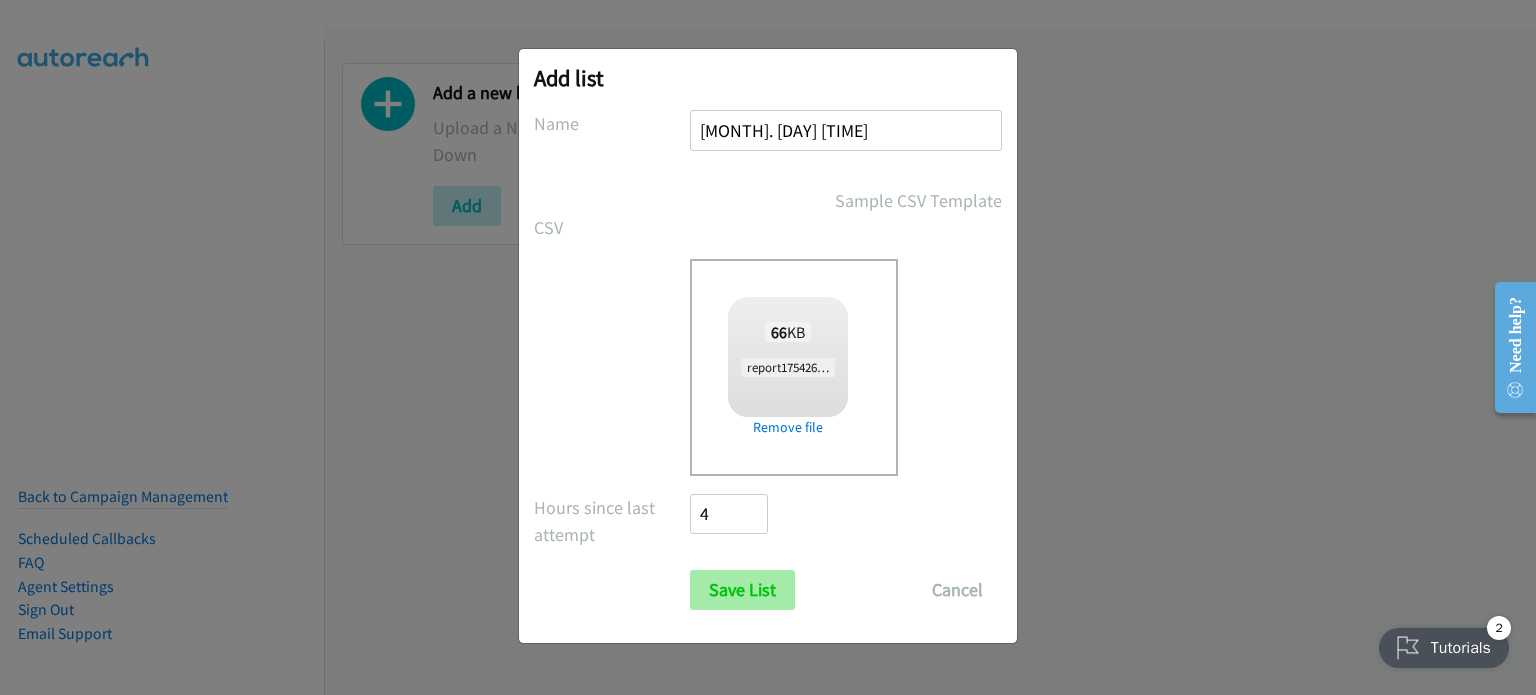 type on "aug. 4 AM" 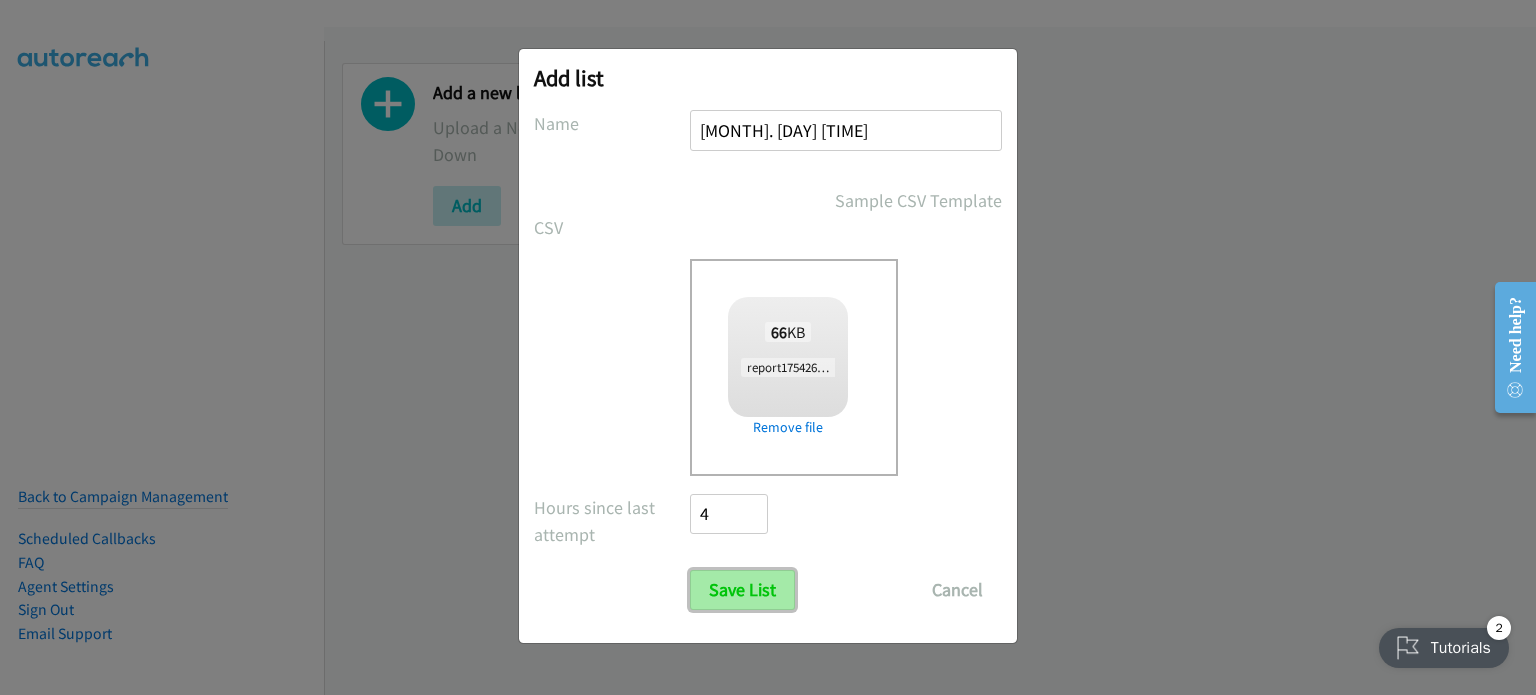 click on "Save List" at bounding box center [742, 590] 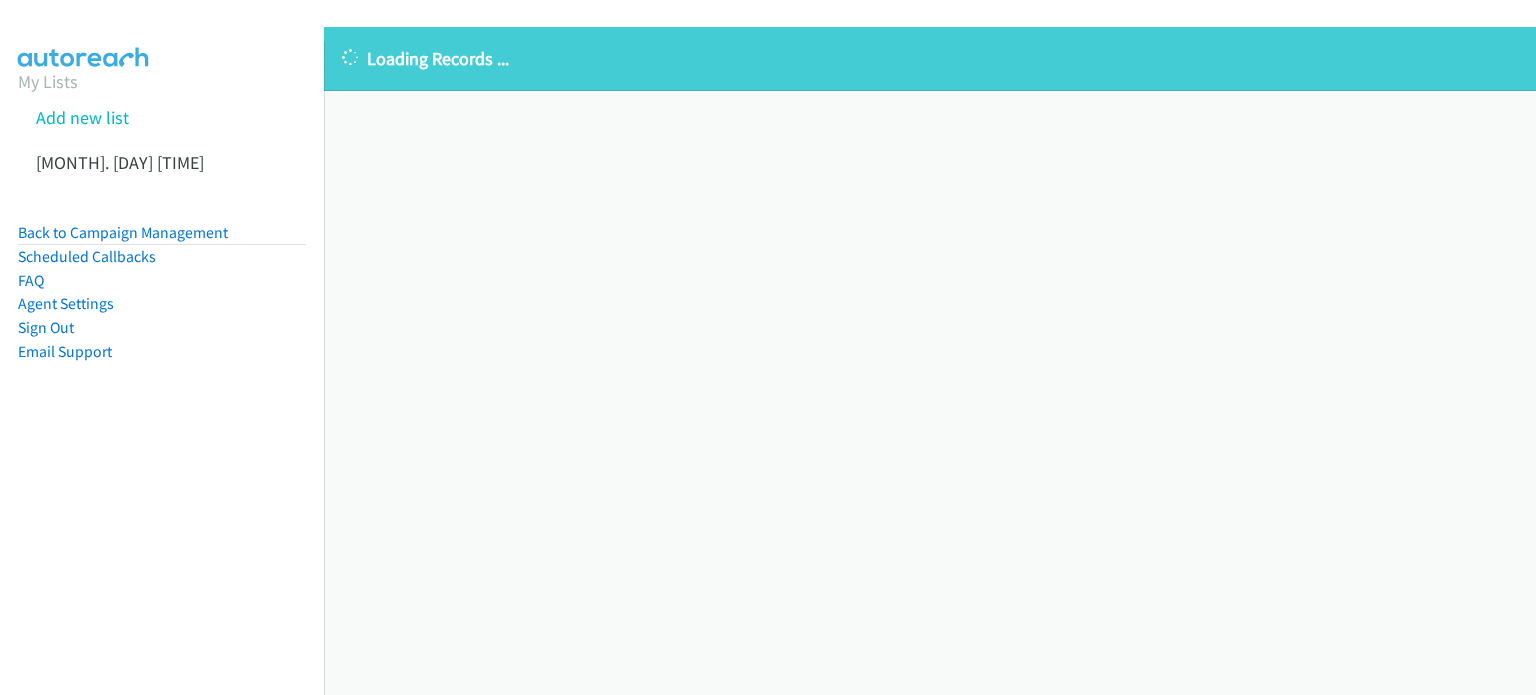 scroll, scrollTop: 0, scrollLeft: 0, axis: both 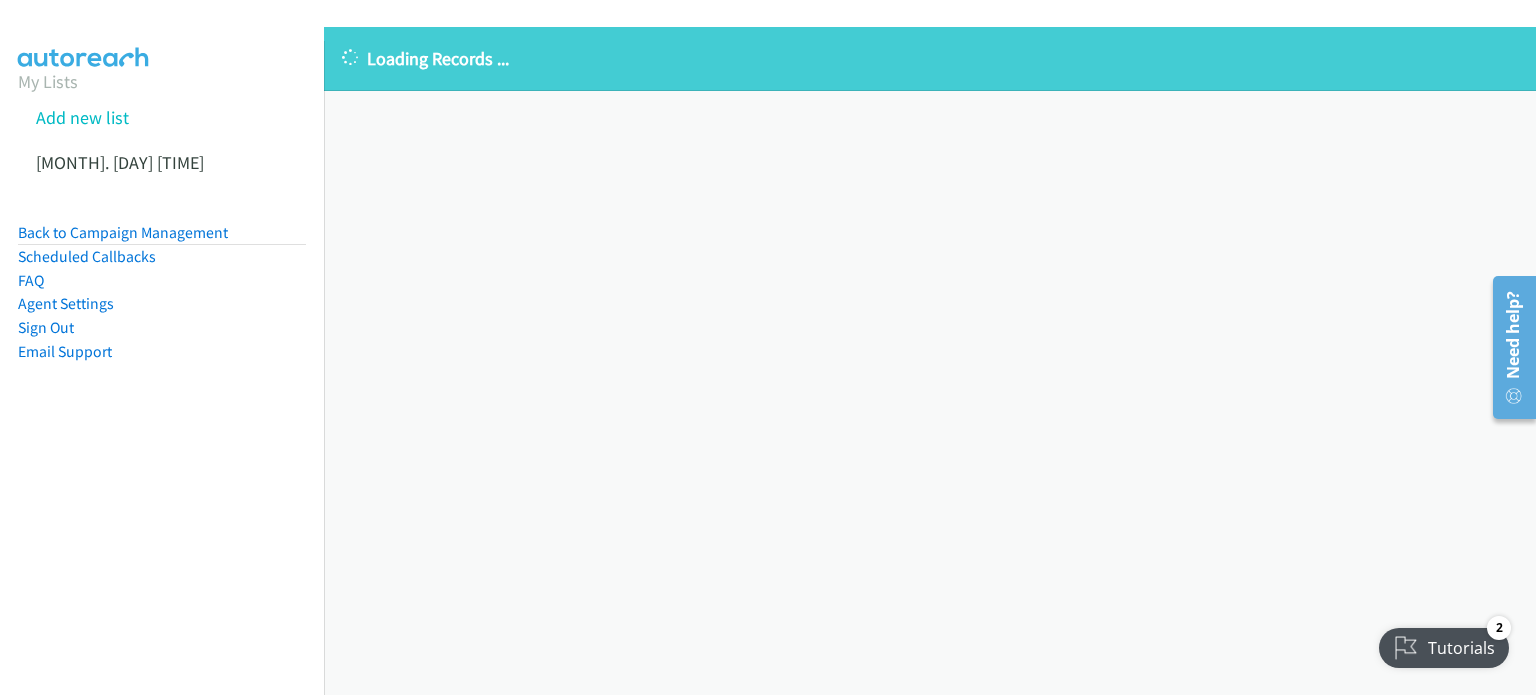 click on "My Lists
Add new list
Aug. 4 Am
Back to Campaign Management
Scheduled Callbacks
FAQ
Agent Settings
Sign Out
Compact View
Email Support" at bounding box center [162, 388] 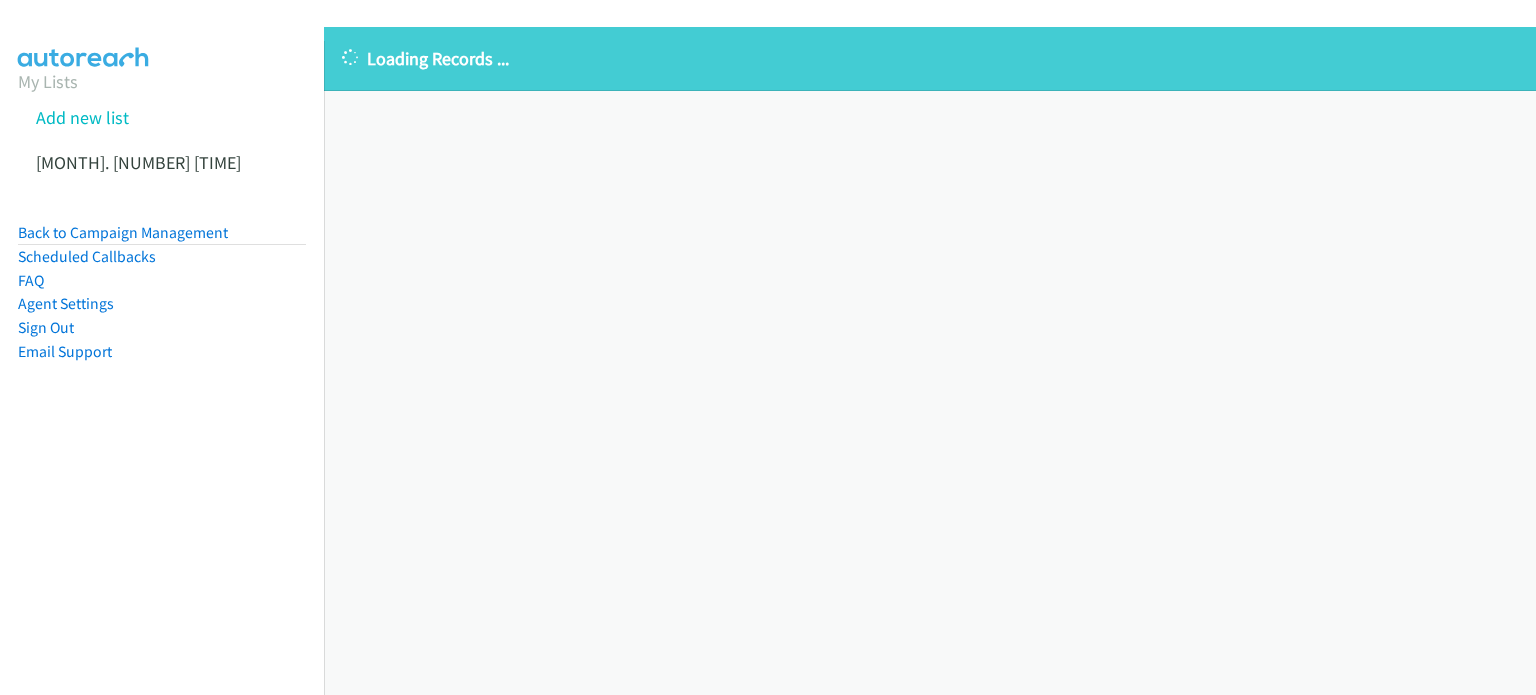 scroll, scrollTop: 0, scrollLeft: 0, axis: both 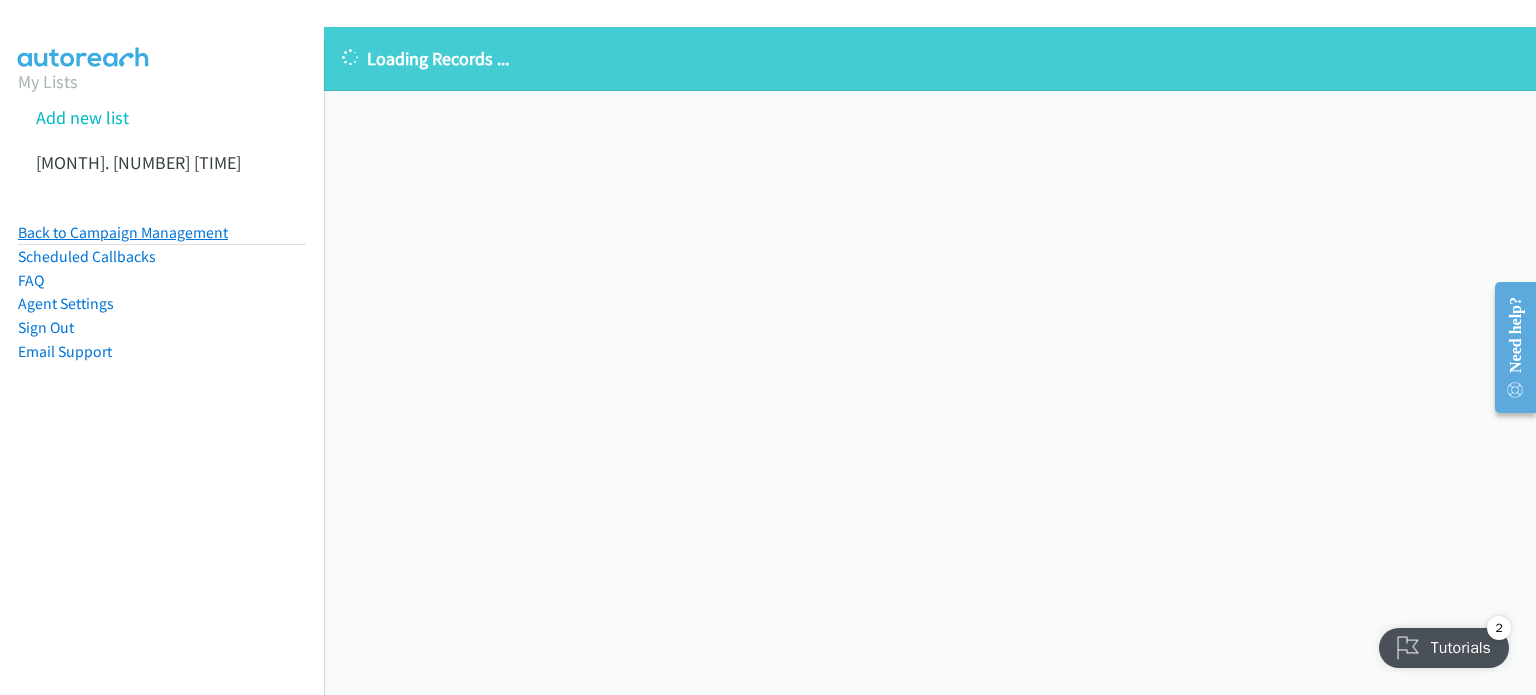 click on "Back to Campaign Management" at bounding box center [123, 232] 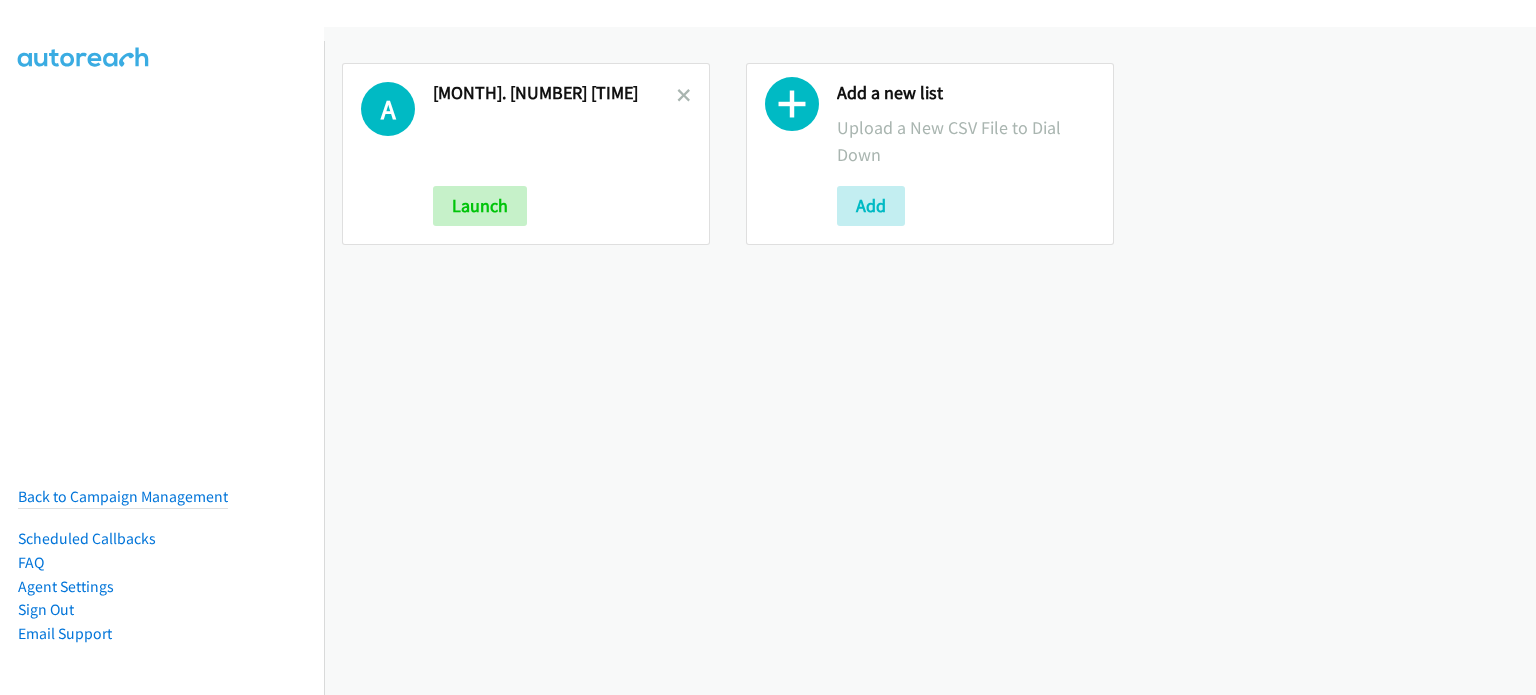 scroll, scrollTop: 0, scrollLeft: 0, axis: both 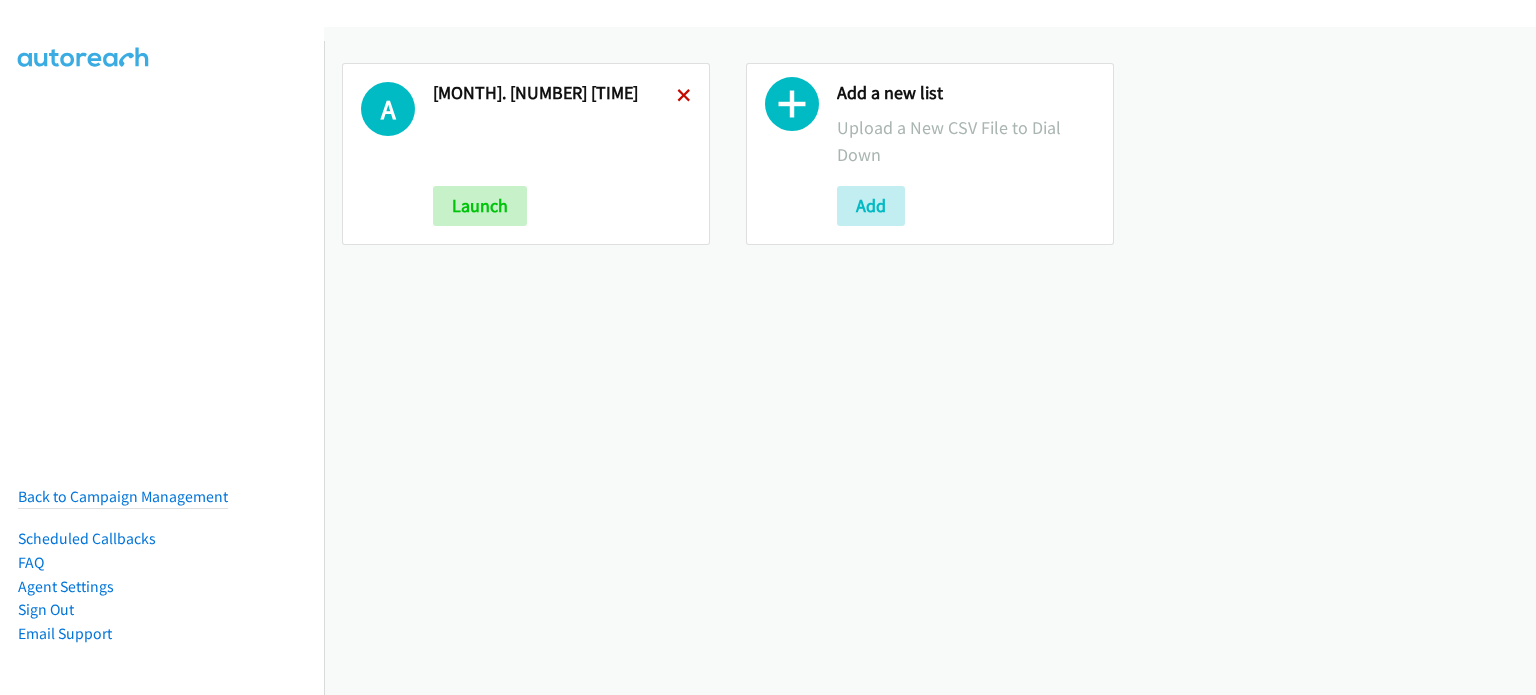 click at bounding box center [684, 97] 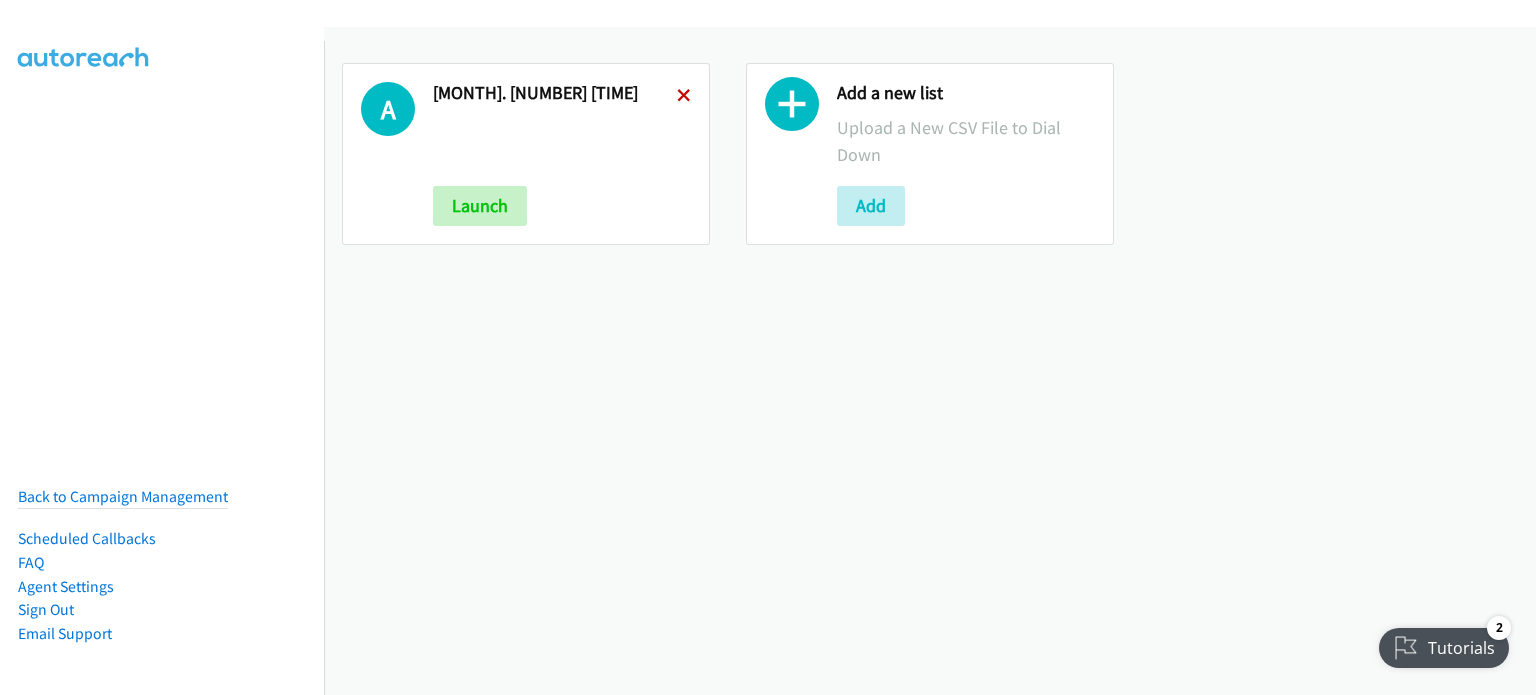 scroll, scrollTop: 0, scrollLeft: 0, axis: both 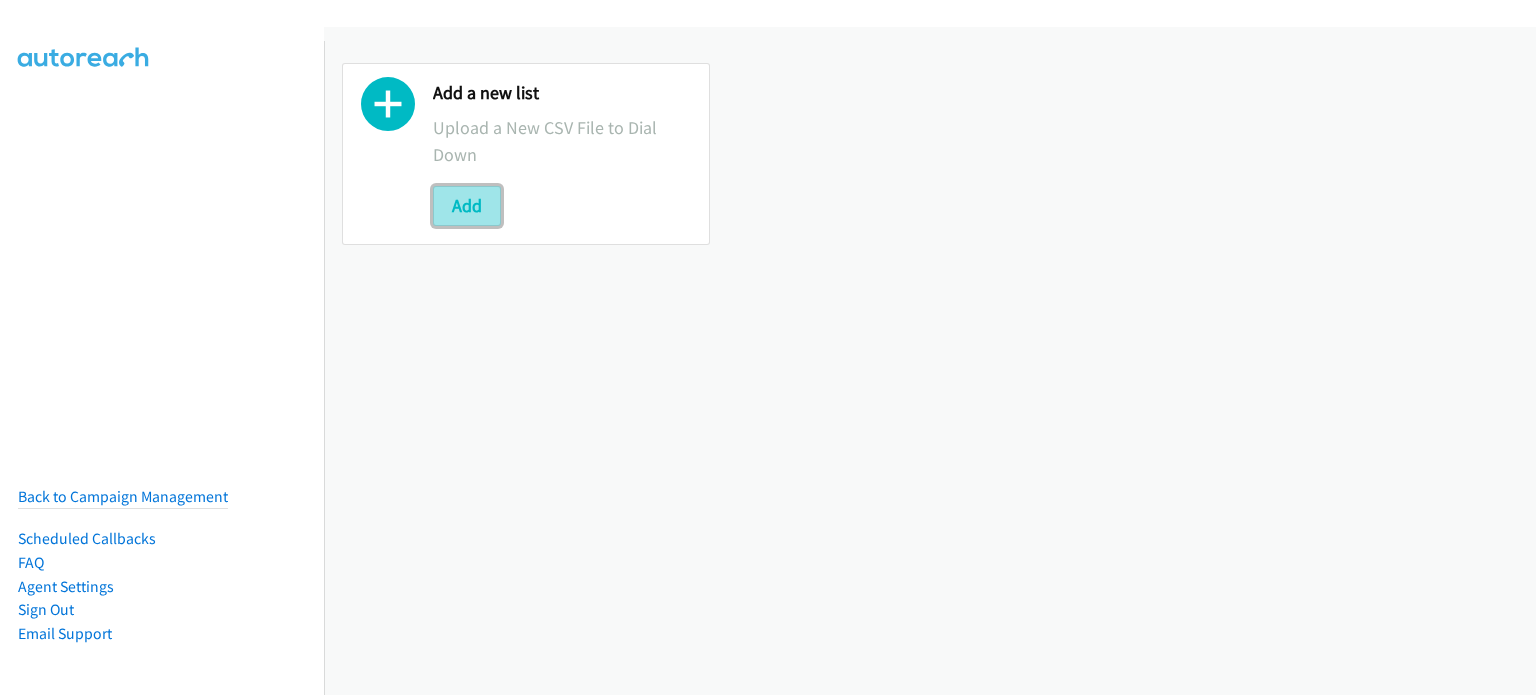 click on "Add" at bounding box center [467, 206] 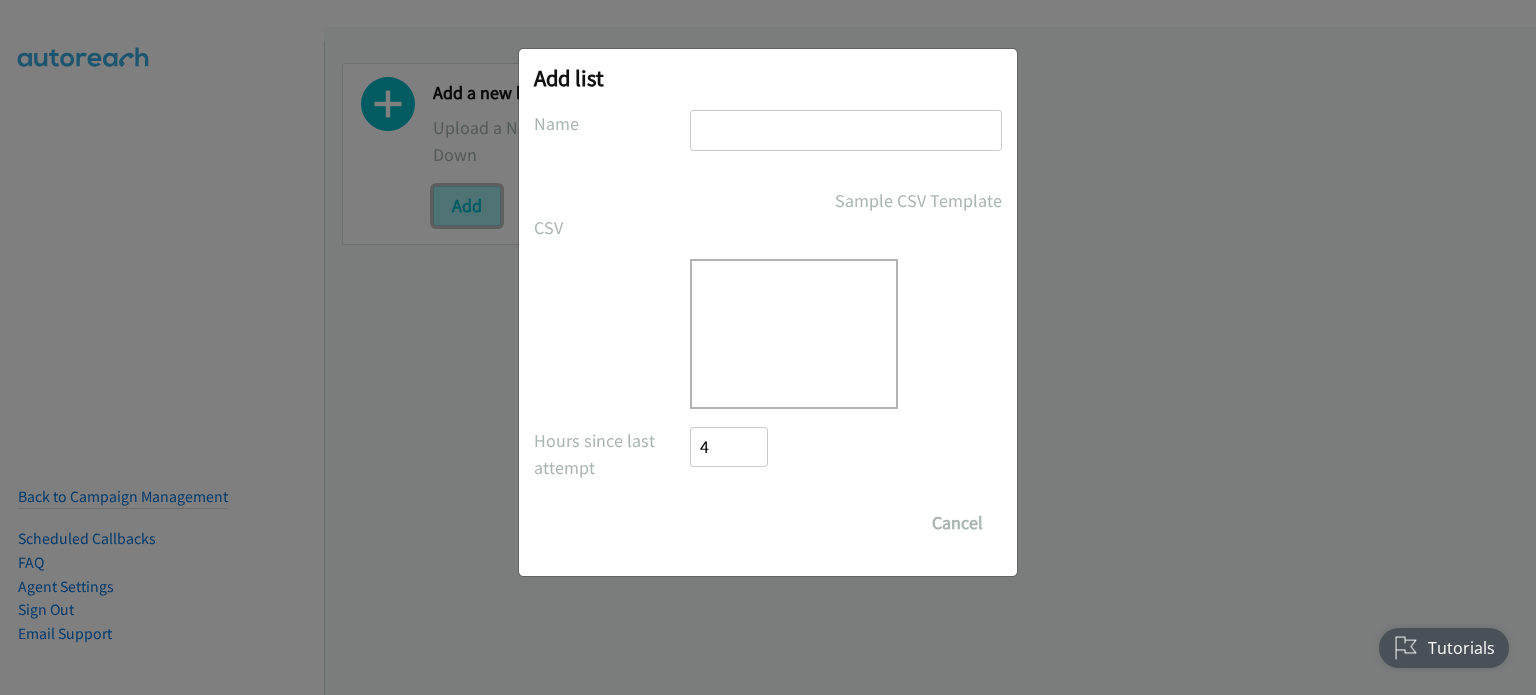 scroll, scrollTop: 0, scrollLeft: 0, axis: both 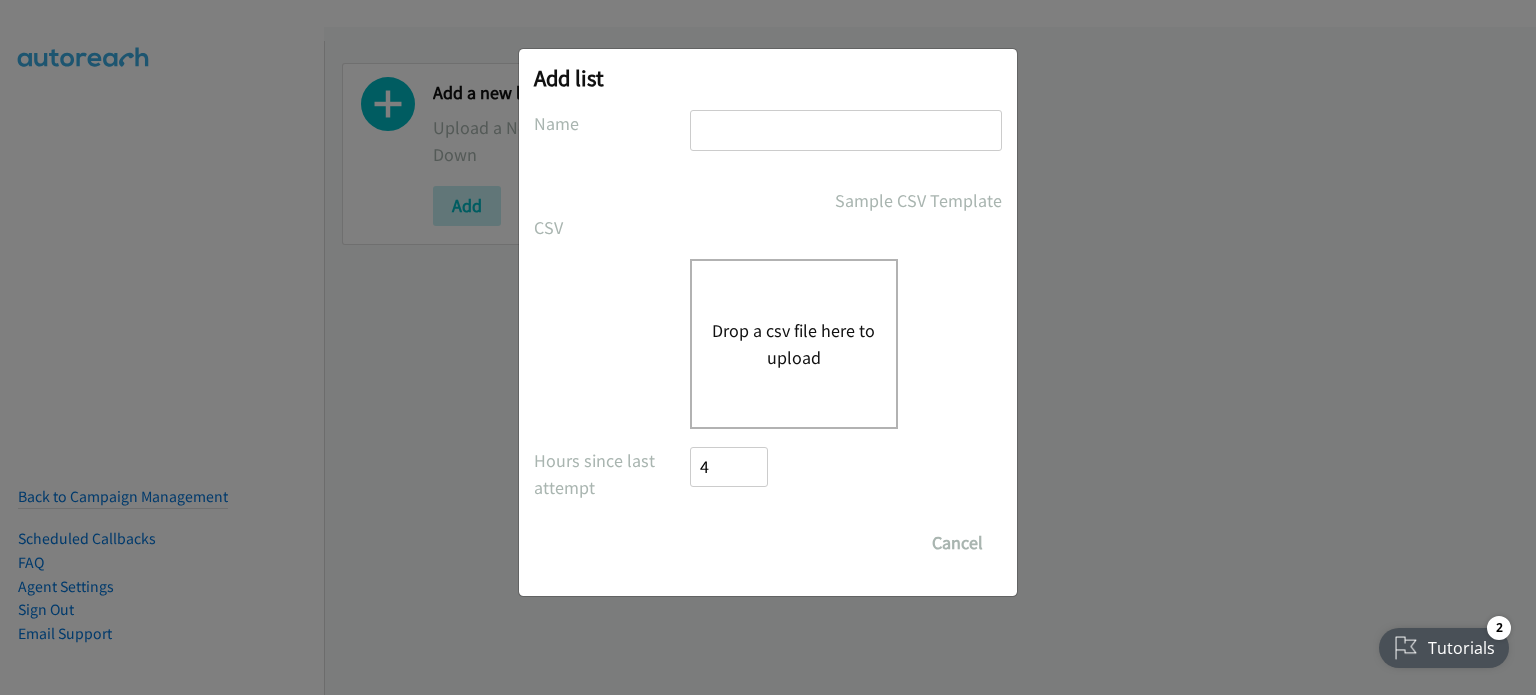 click on "Drop a csv file here to upload" at bounding box center (794, 344) 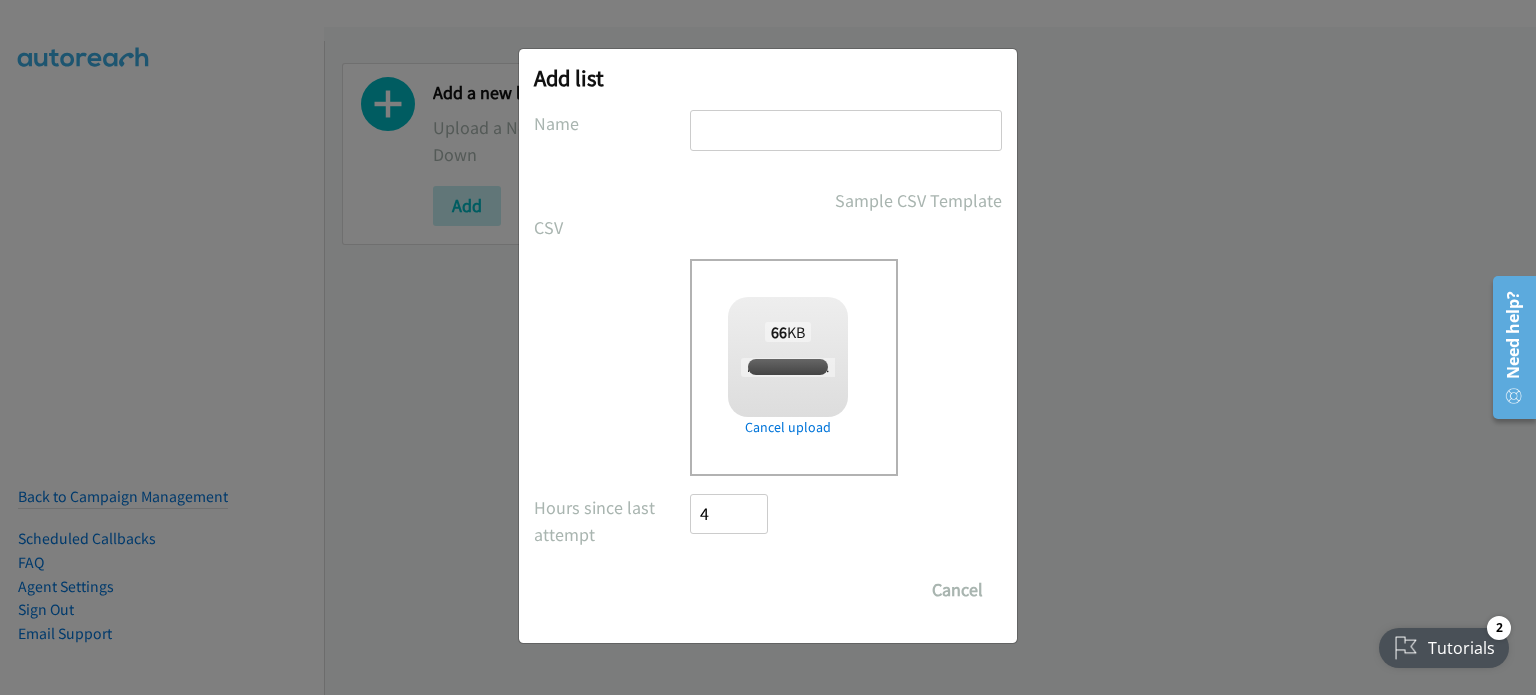 click at bounding box center (846, 130) 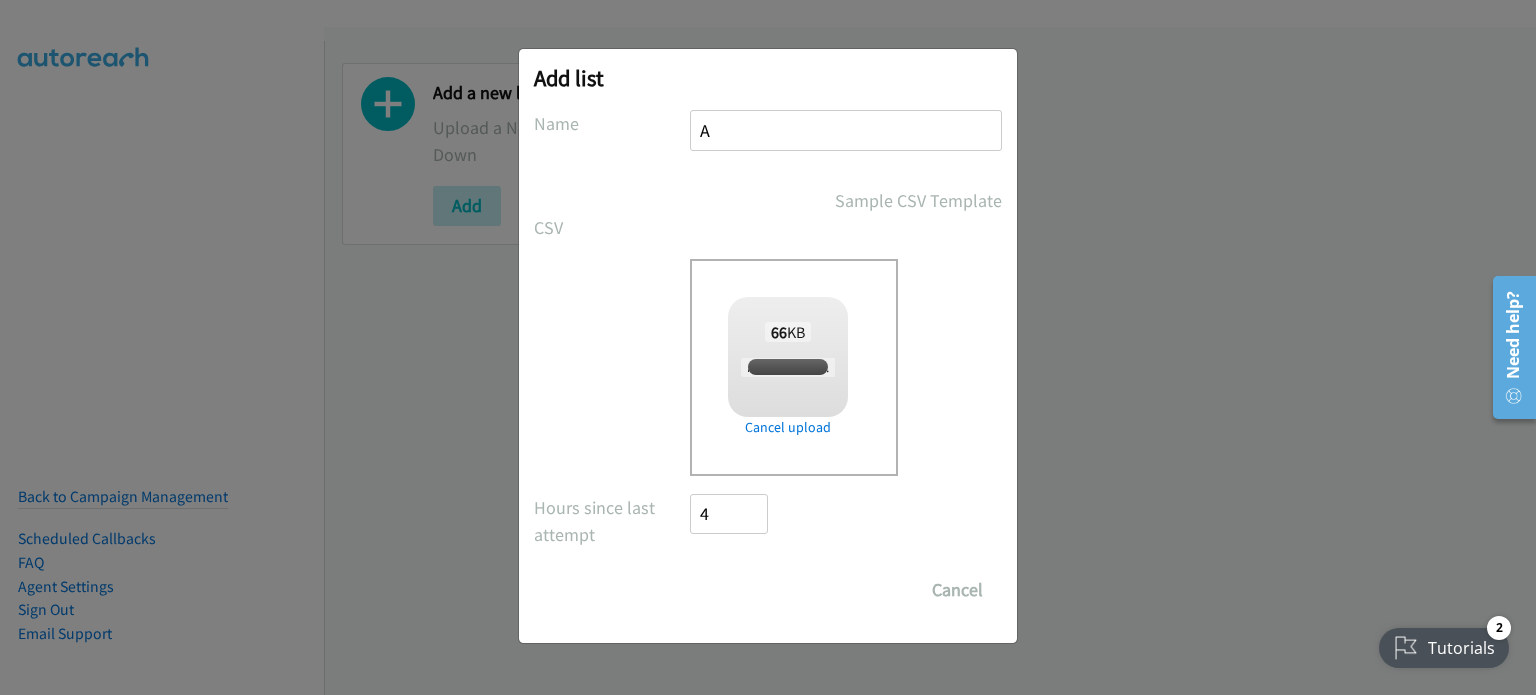 checkbox on "true" 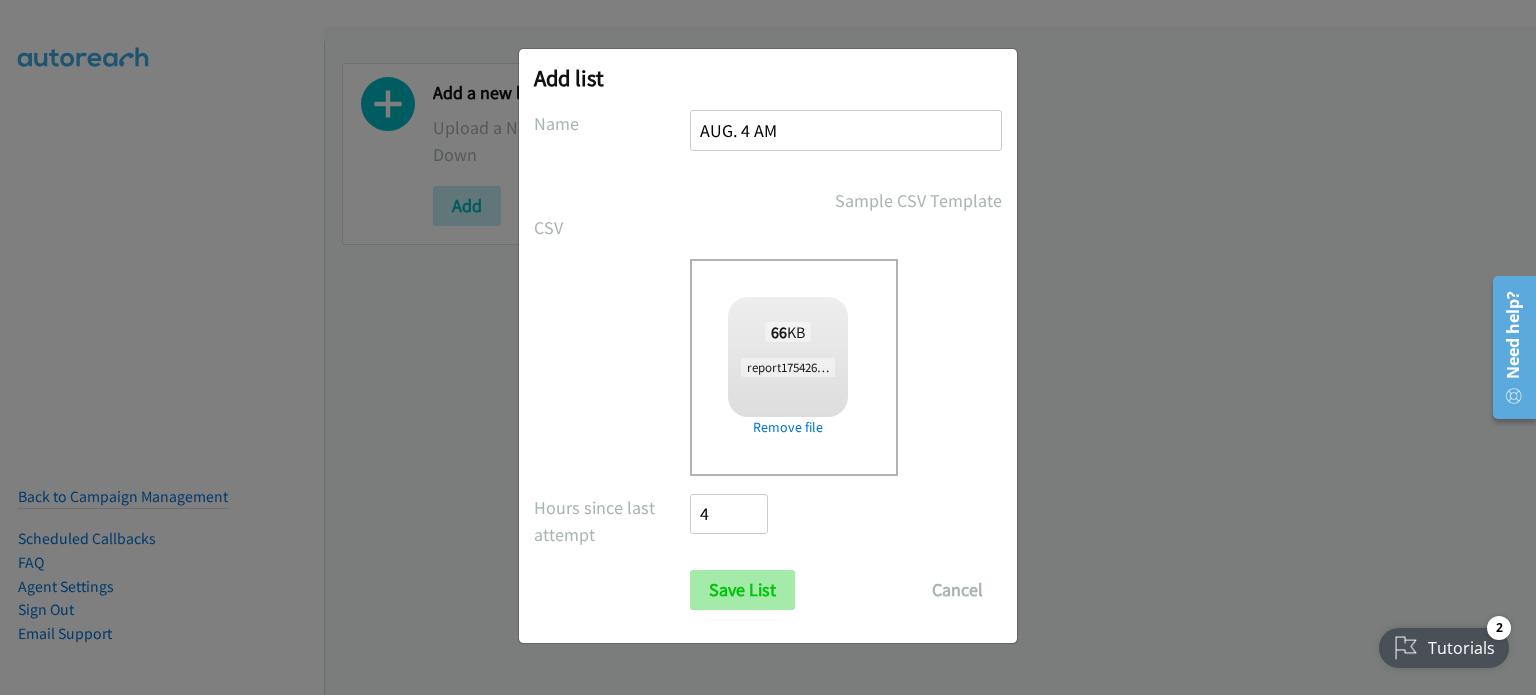 type on "AUG. 4 AM" 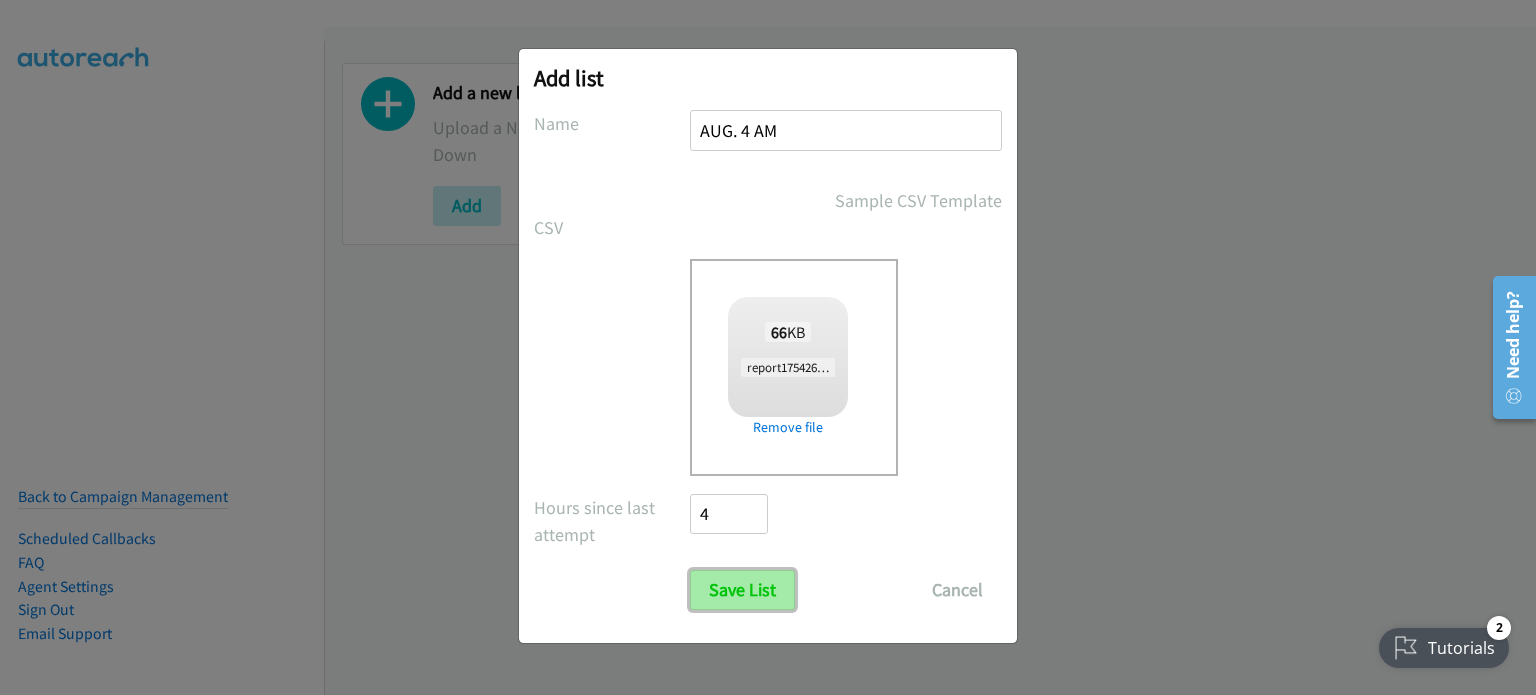 click on "Save List" at bounding box center [742, 590] 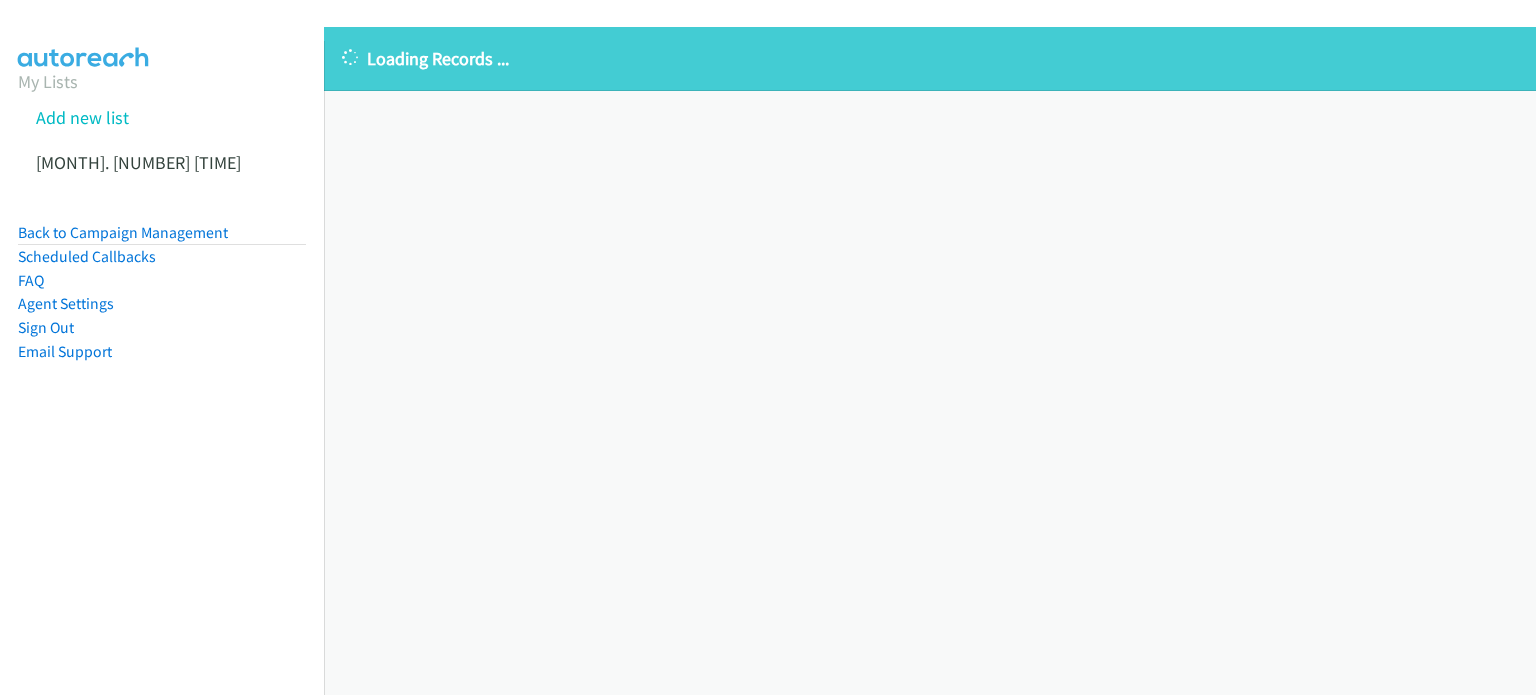 scroll, scrollTop: 0, scrollLeft: 0, axis: both 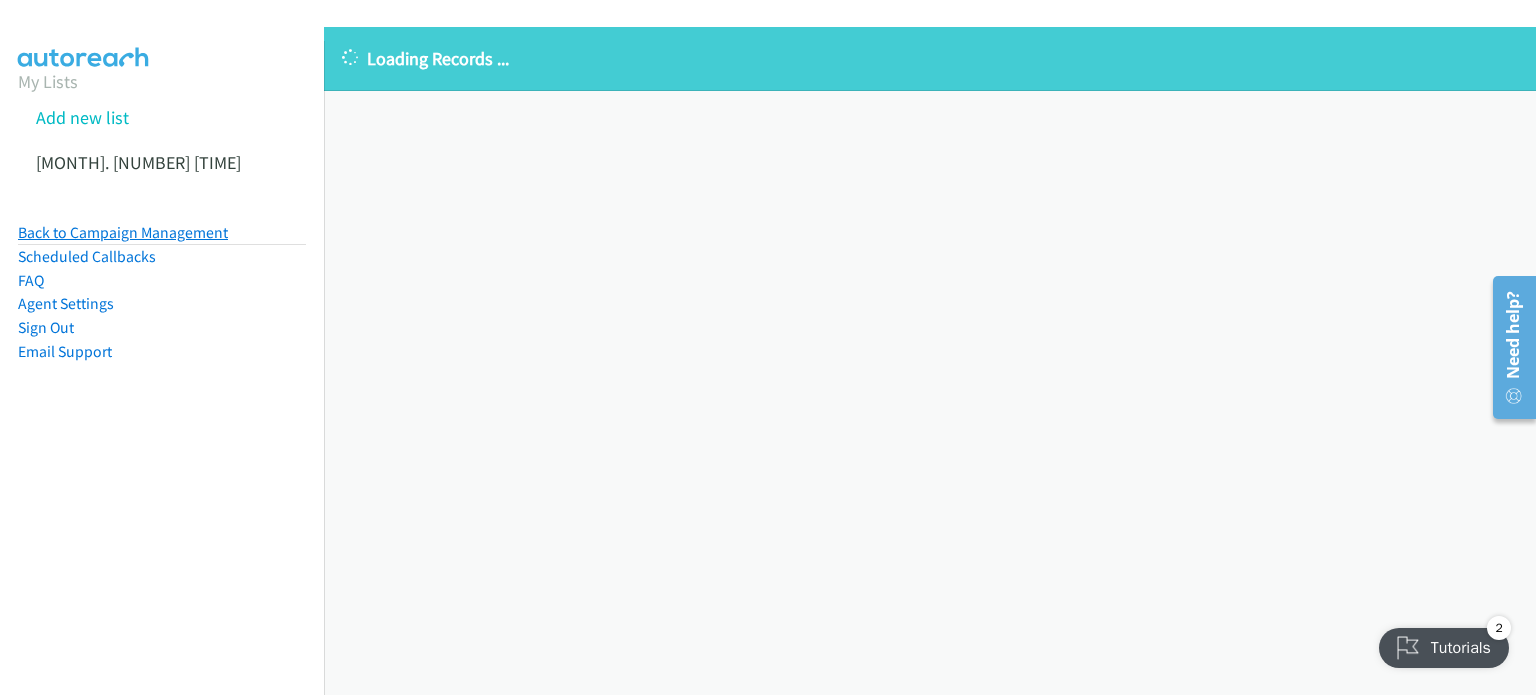 click on "Back to Campaign Management" at bounding box center [123, 232] 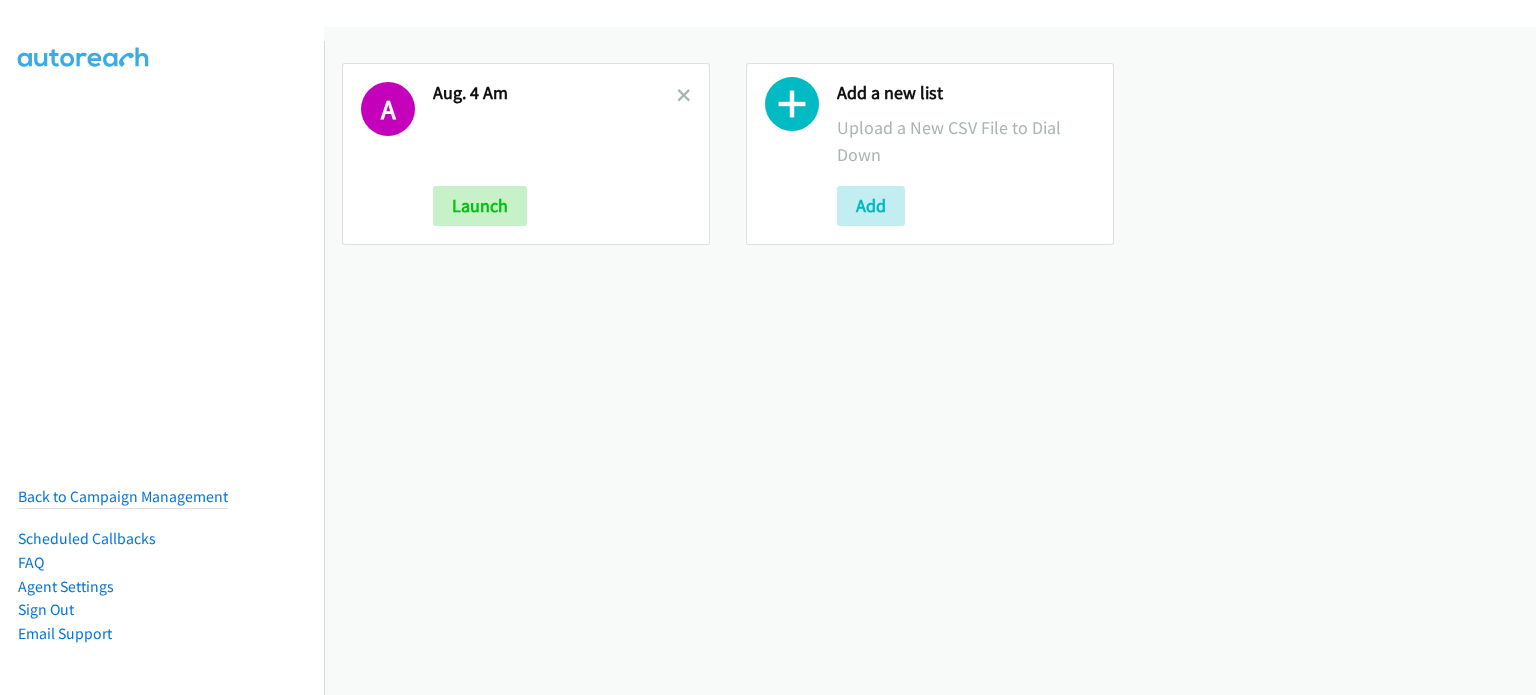 scroll, scrollTop: 0, scrollLeft: 0, axis: both 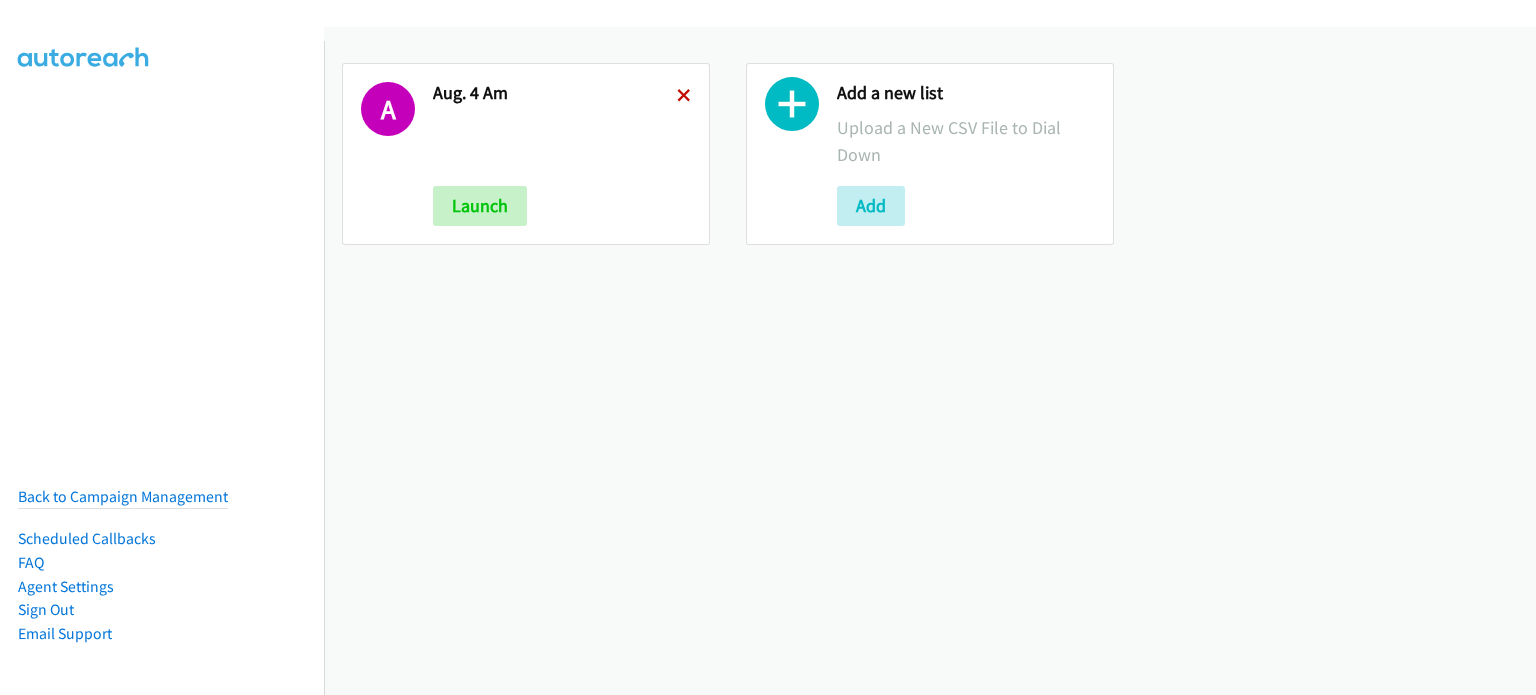 click at bounding box center [684, 97] 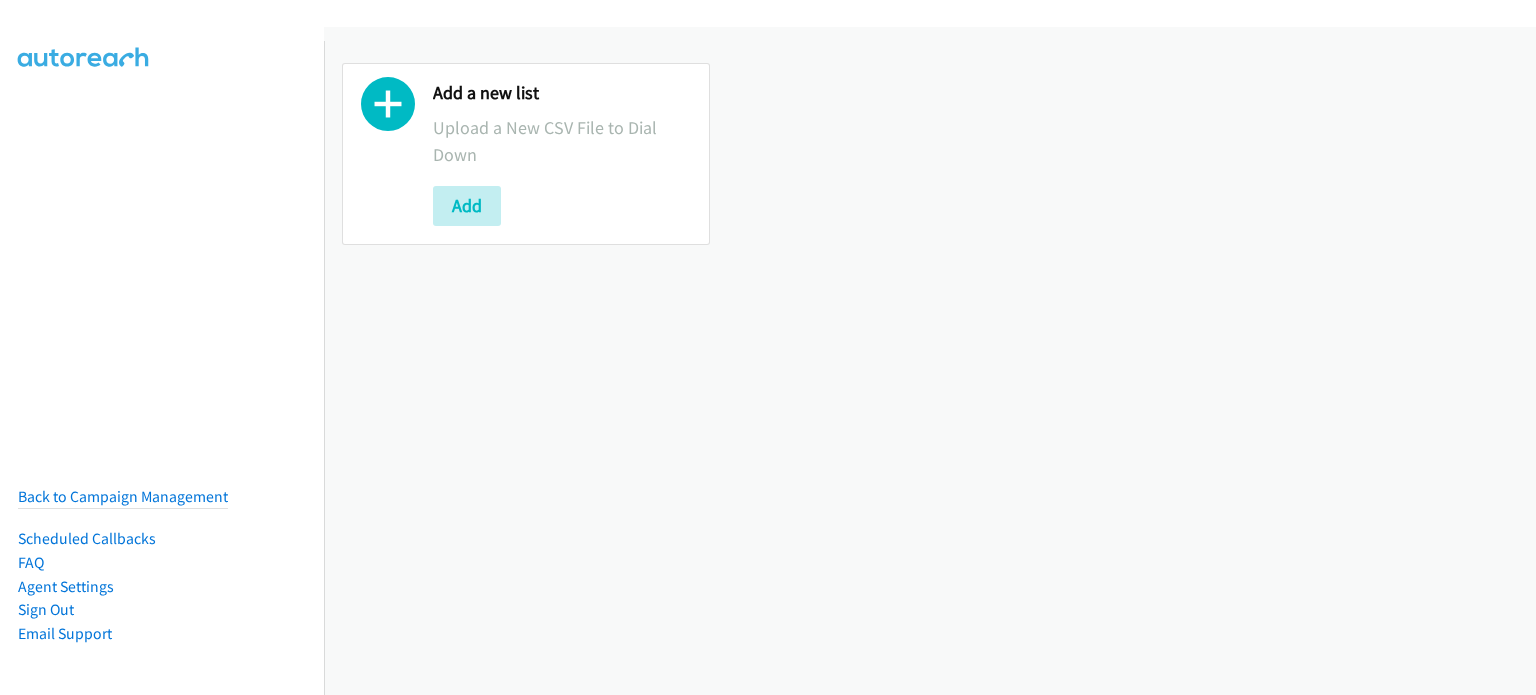 scroll, scrollTop: 0, scrollLeft: 0, axis: both 